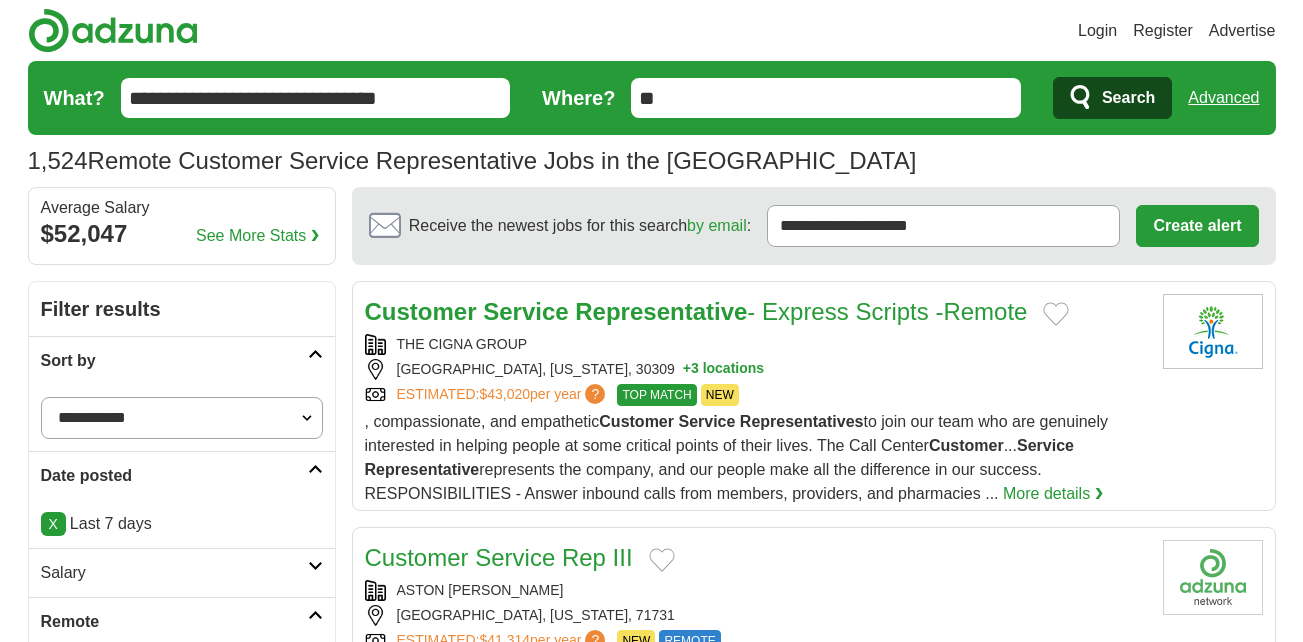 scroll, scrollTop: 0, scrollLeft: 0, axis: both 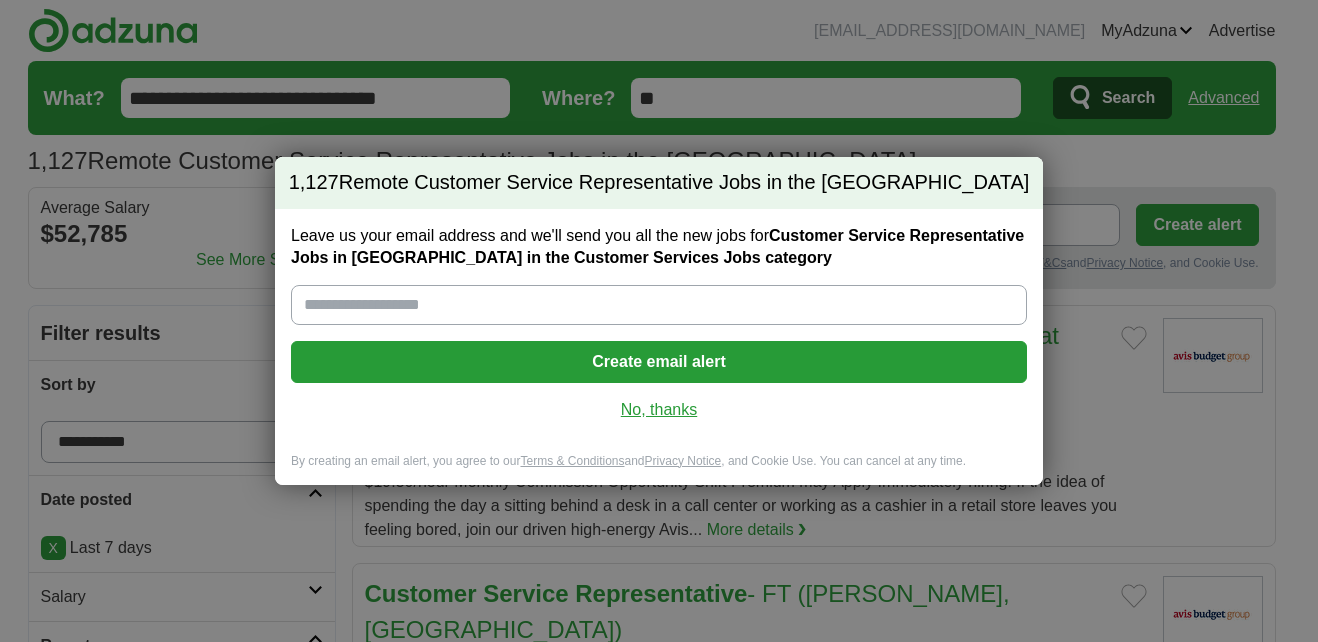 click on "No, thanks" at bounding box center (659, 410) 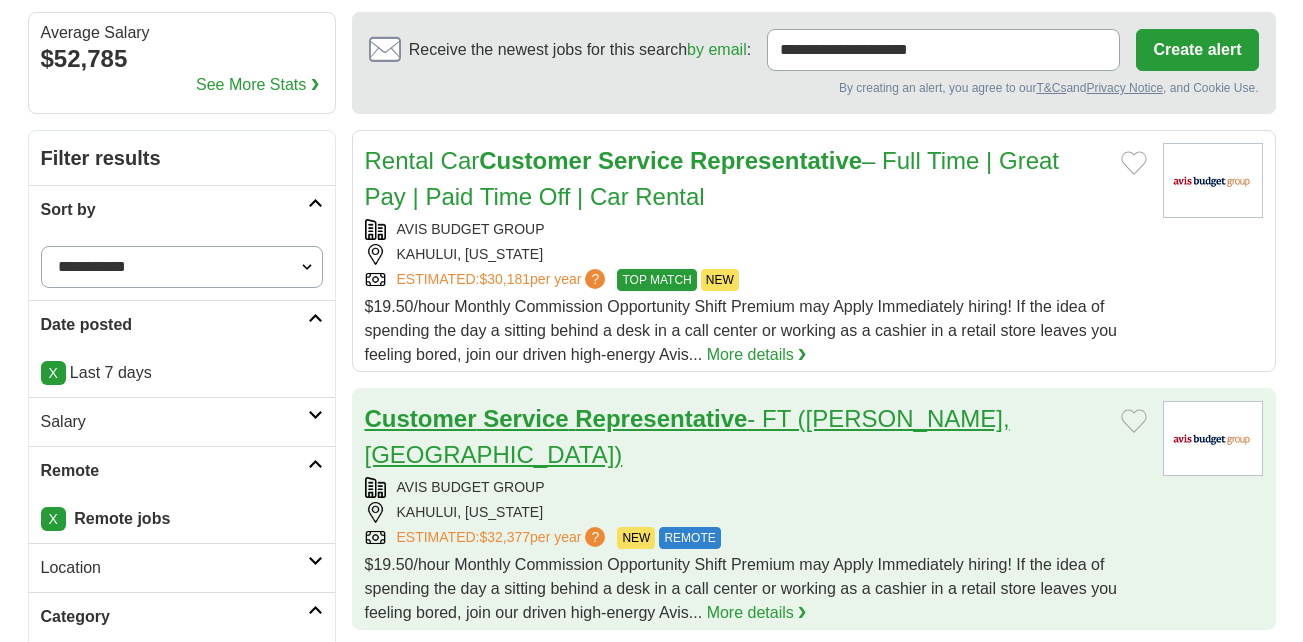 scroll, scrollTop: 174, scrollLeft: 0, axis: vertical 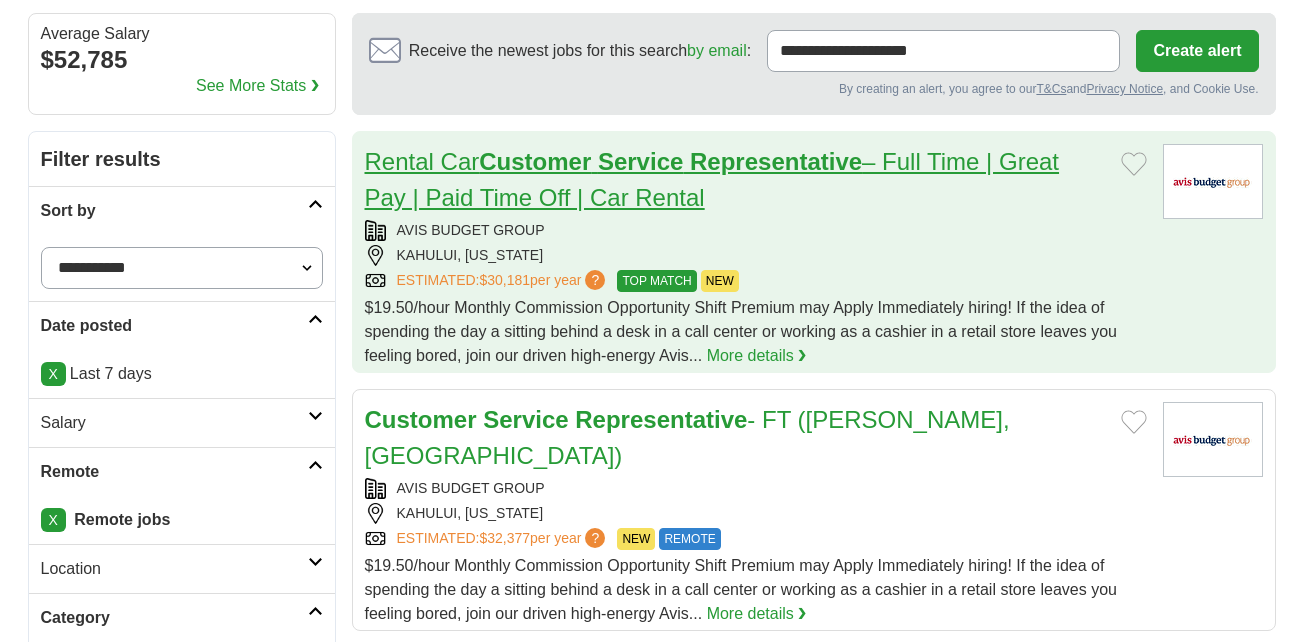 click on "Customer" at bounding box center (535, 161) 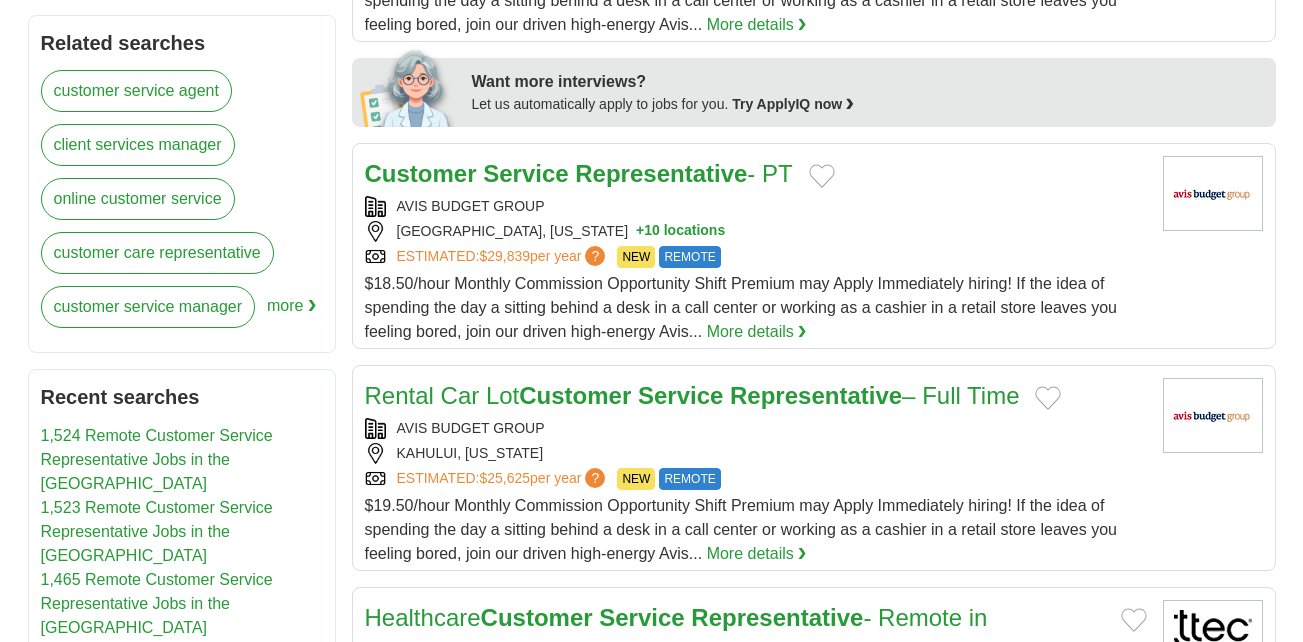 scroll, scrollTop: 1010, scrollLeft: 0, axis: vertical 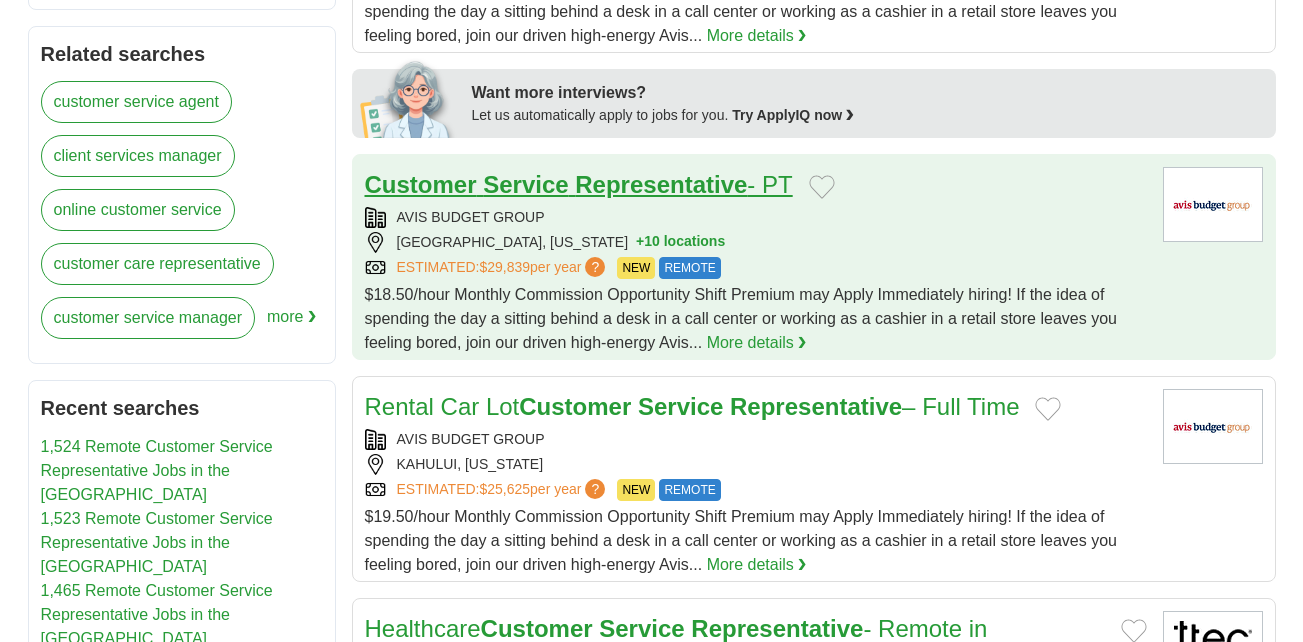click on "Service" at bounding box center [525, 184] 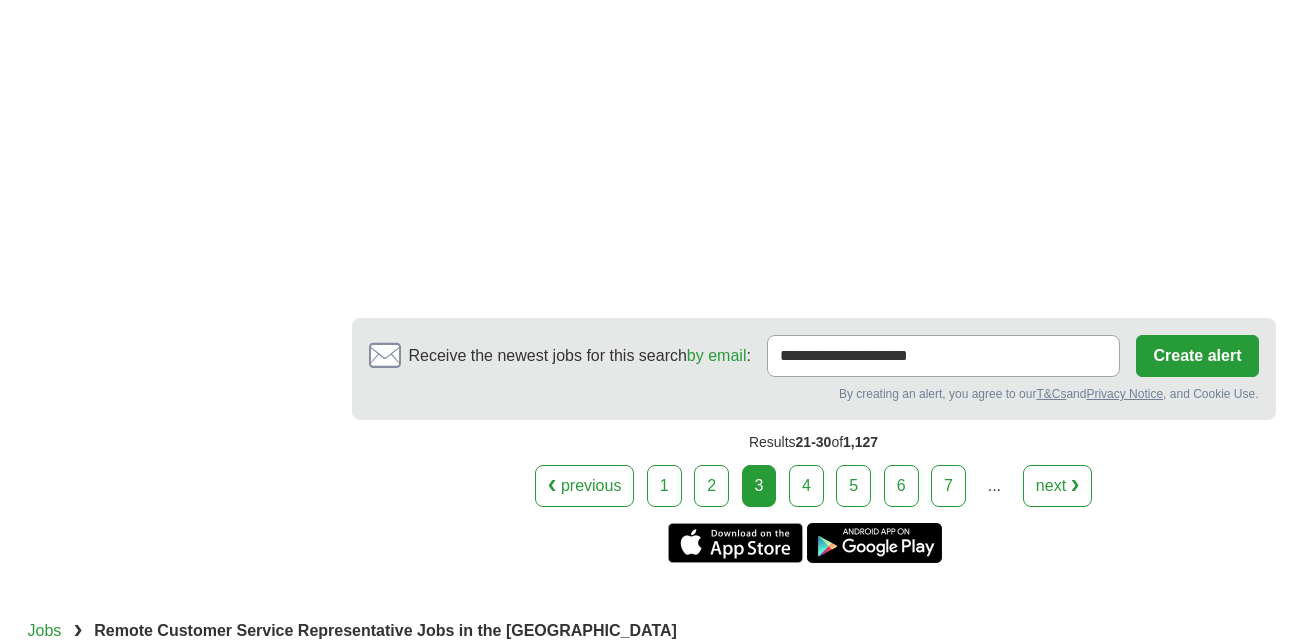 scroll, scrollTop: 4286, scrollLeft: 0, axis: vertical 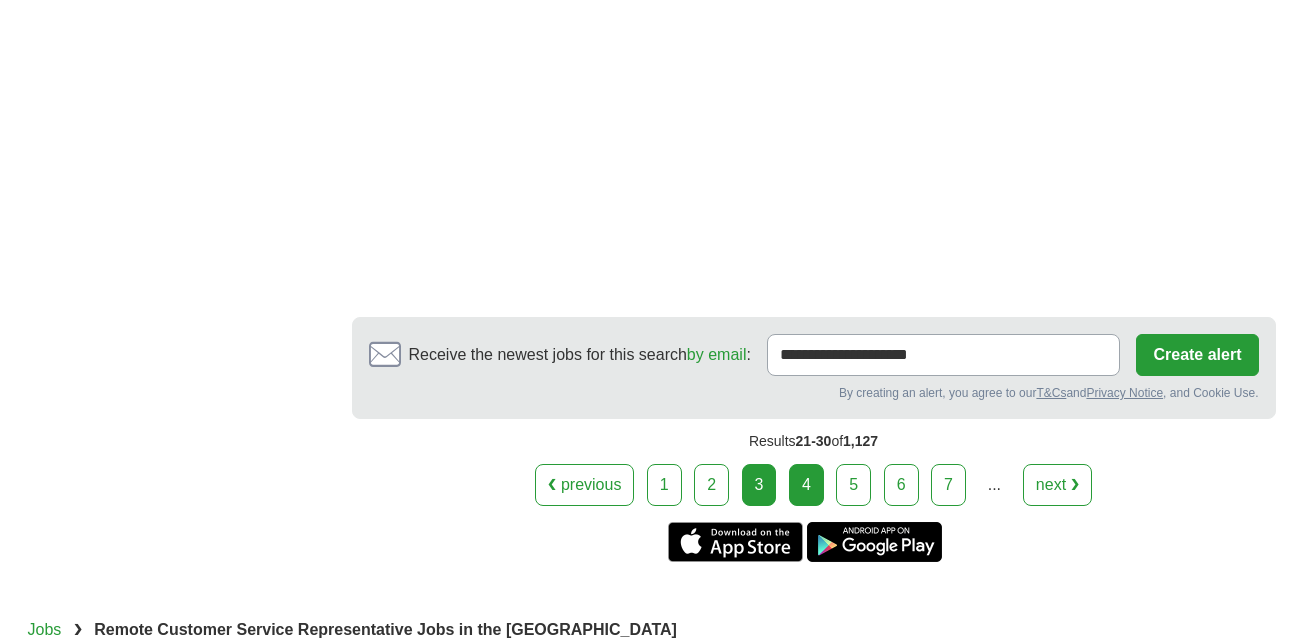 click on "4" at bounding box center (806, 485) 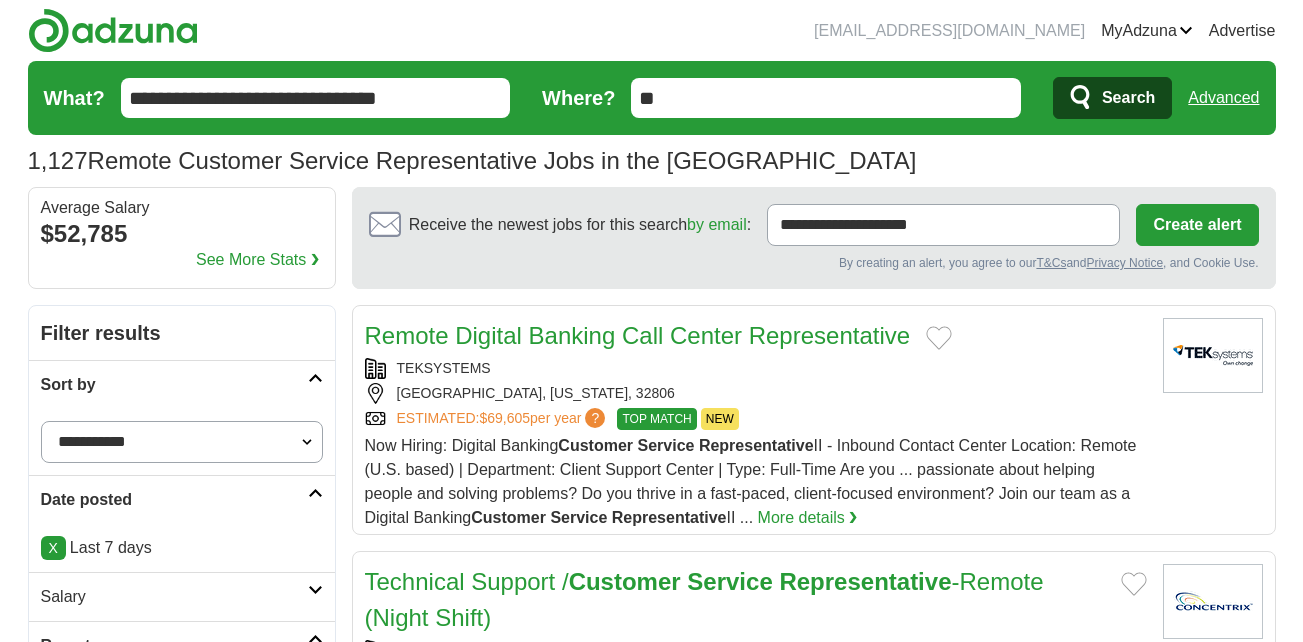 scroll, scrollTop: 0, scrollLeft: 0, axis: both 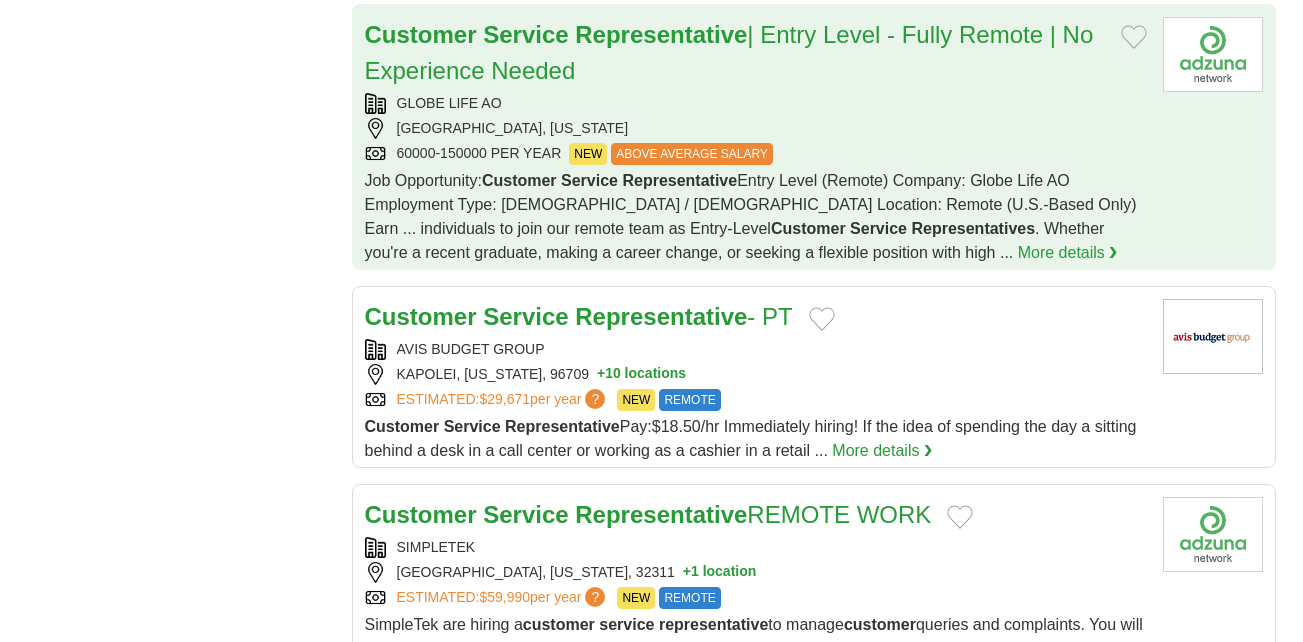 click on "GLOBE LIFE AO" at bounding box center [756, 103] 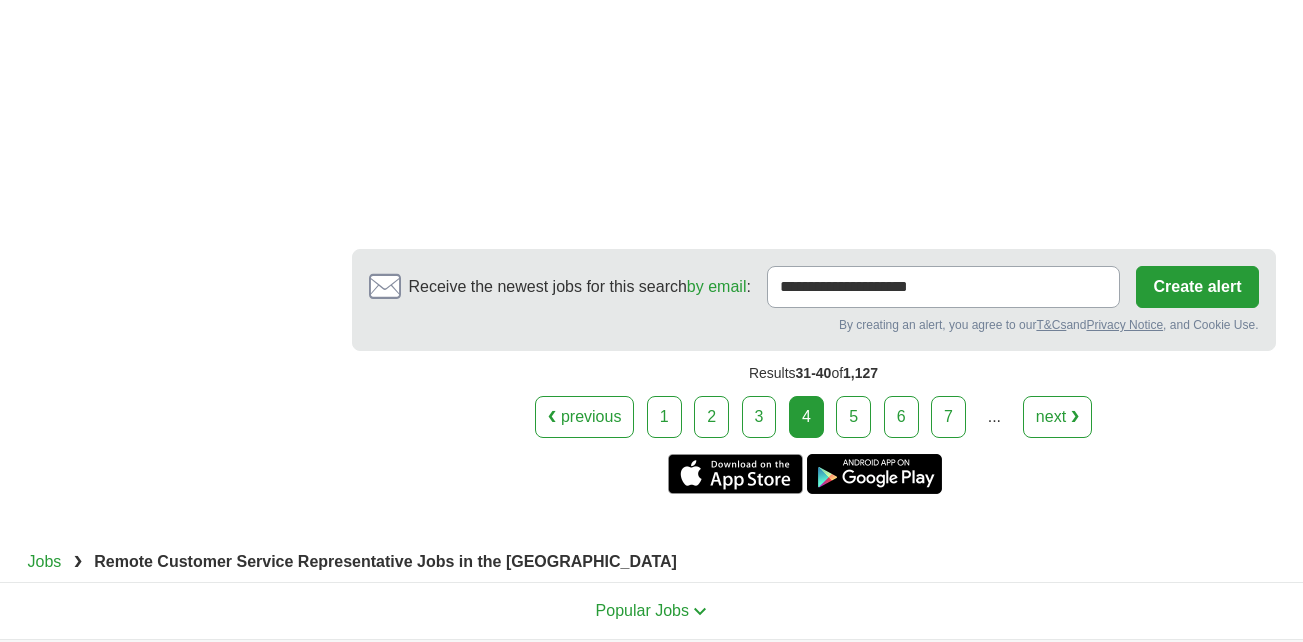 scroll, scrollTop: 4101, scrollLeft: 0, axis: vertical 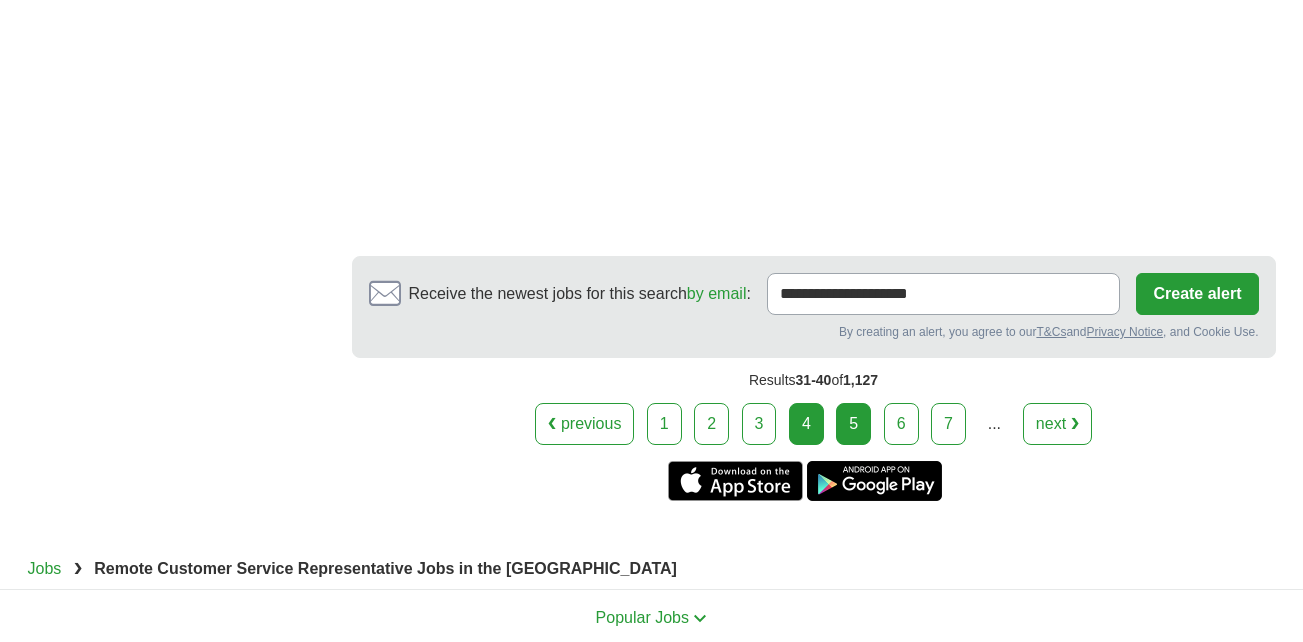 click on "5" at bounding box center [853, 424] 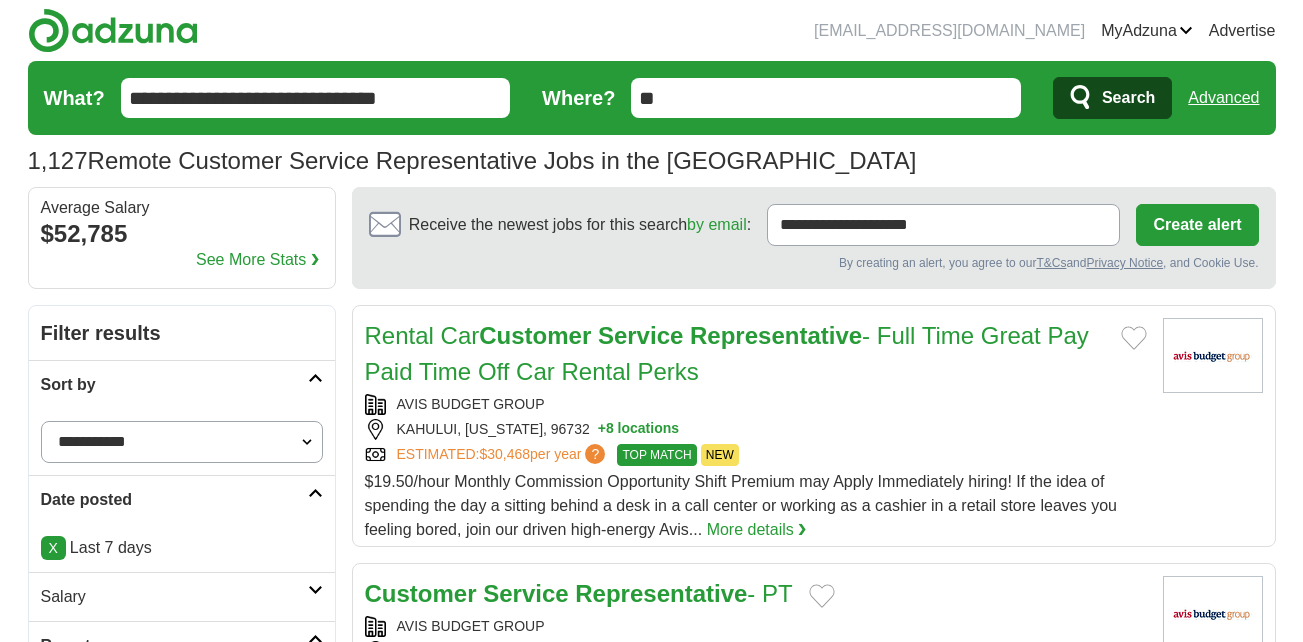 scroll, scrollTop: 0, scrollLeft: 0, axis: both 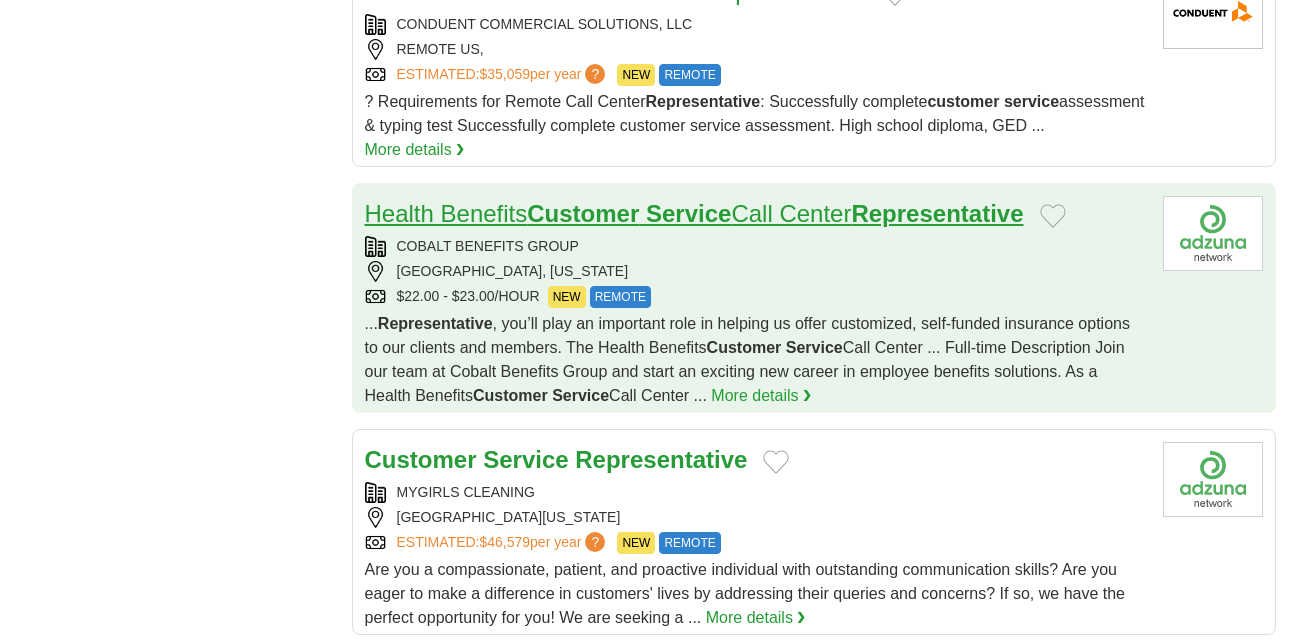click on "Service" at bounding box center [688, 213] 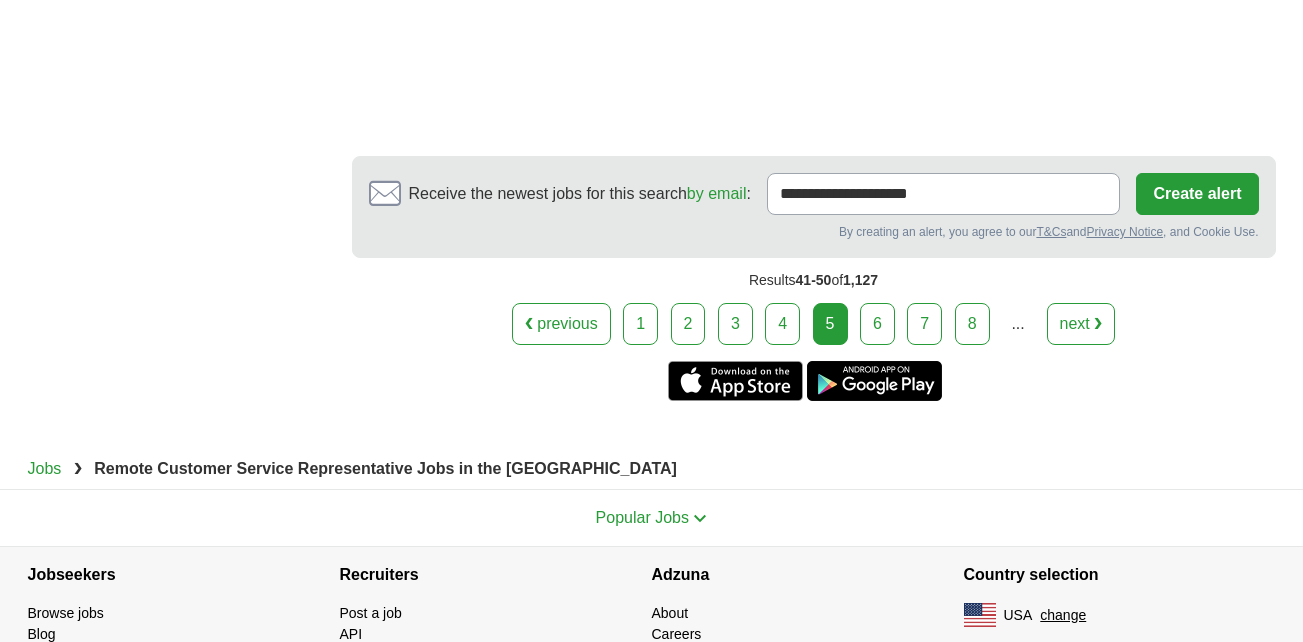 scroll, scrollTop: 3725, scrollLeft: 0, axis: vertical 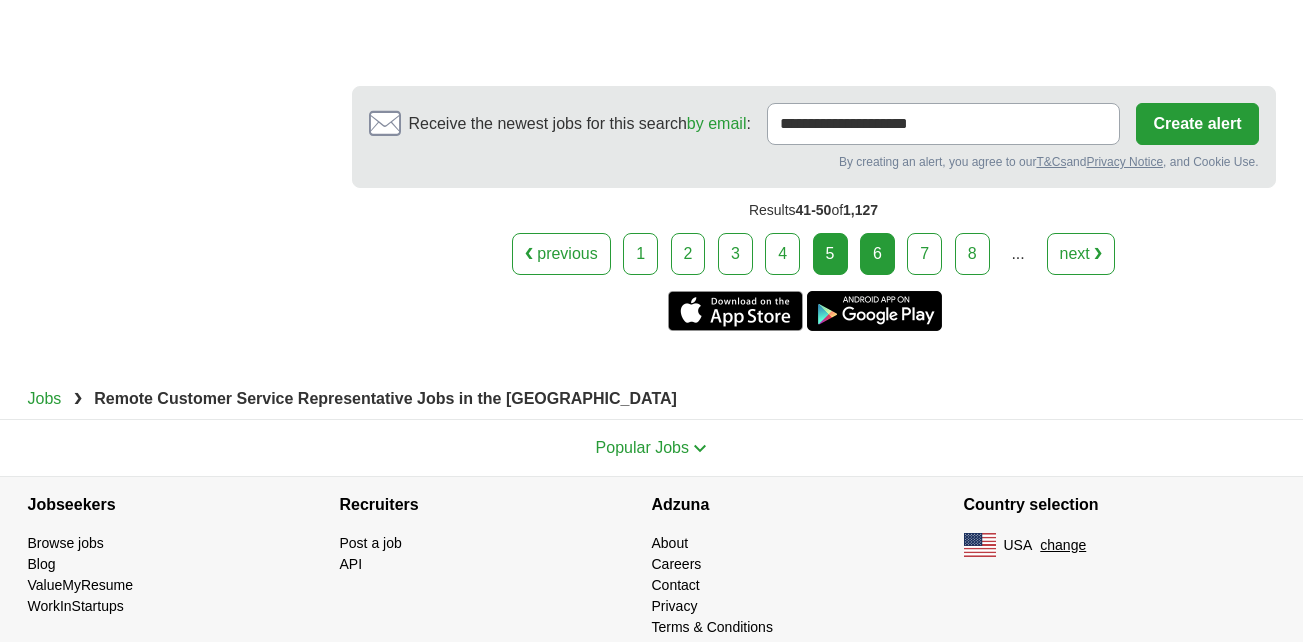 click on "6" at bounding box center [877, 254] 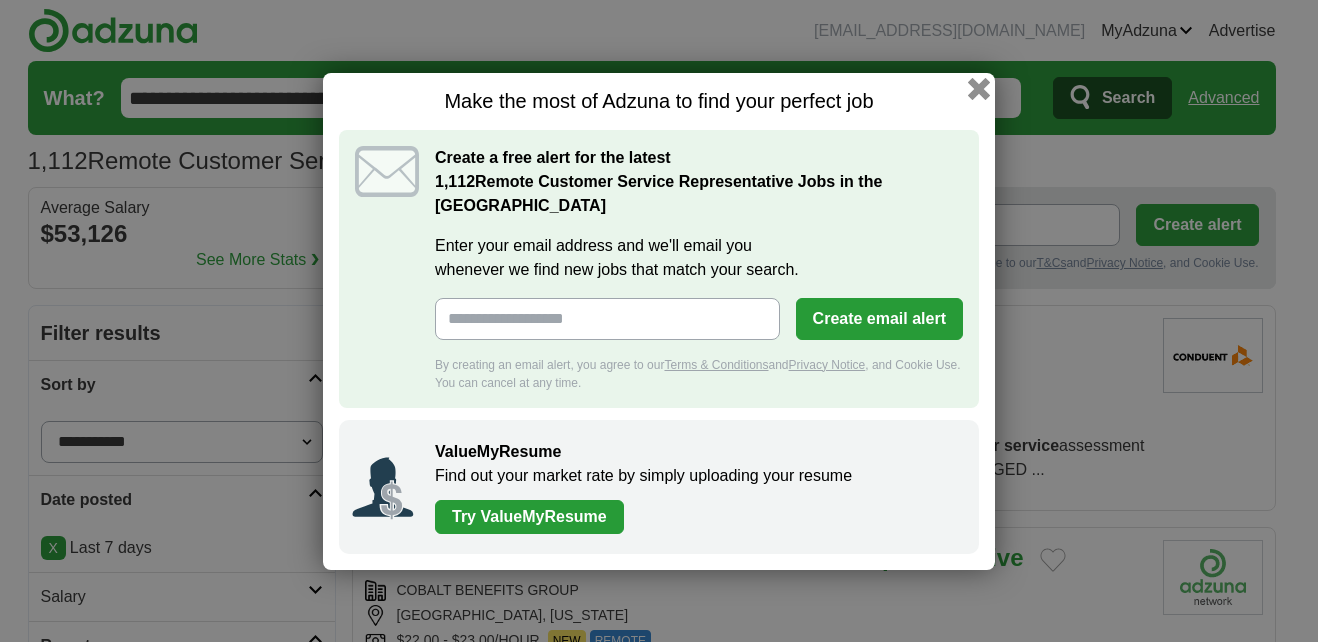 scroll, scrollTop: 0, scrollLeft: 0, axis: both 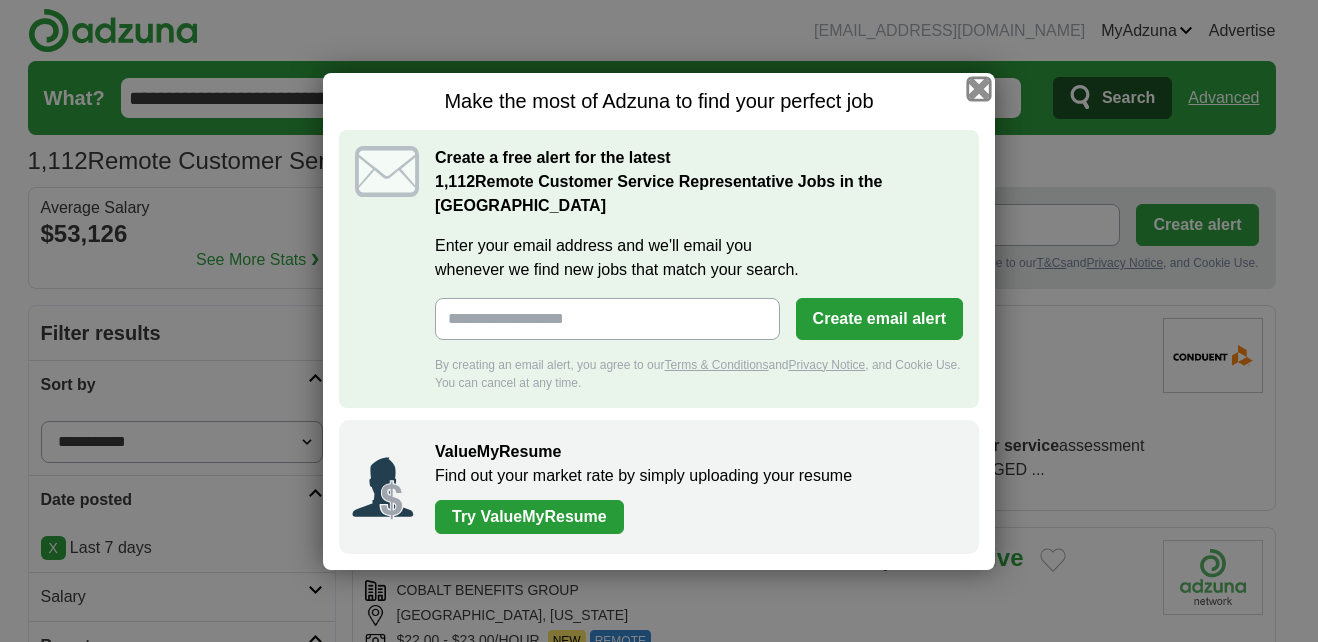 click at bounding box center (979, 88) 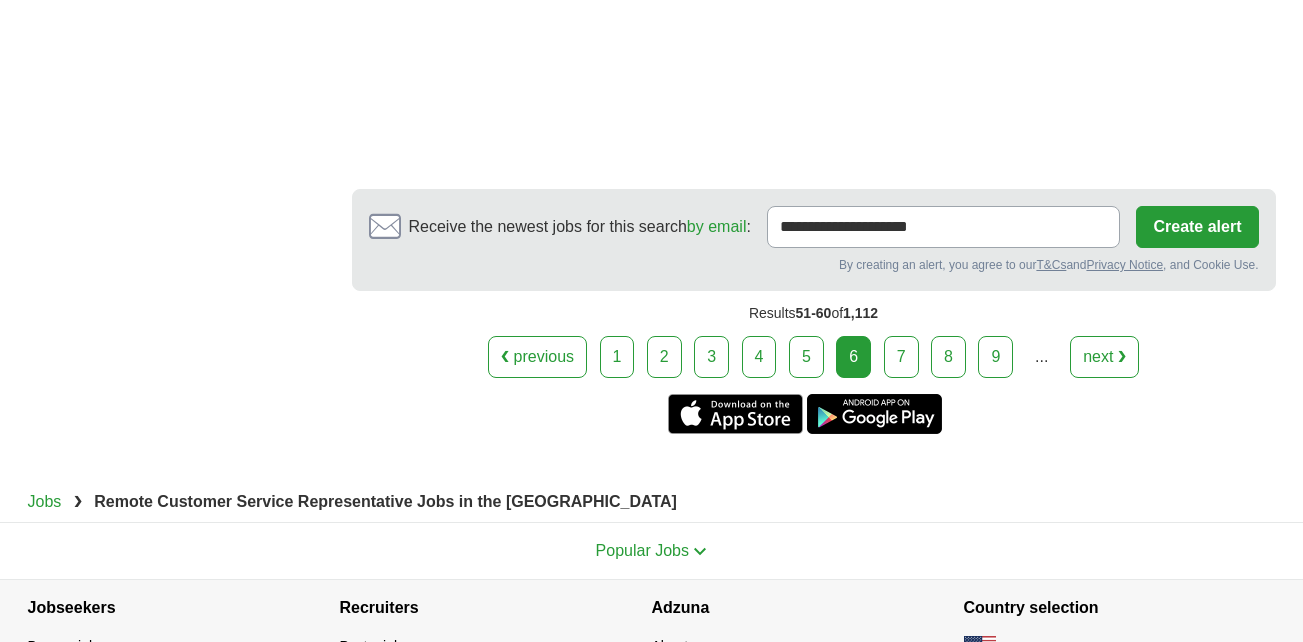 scroll, scrollTop: 4079, scrollLeft: 0, axis: vertical 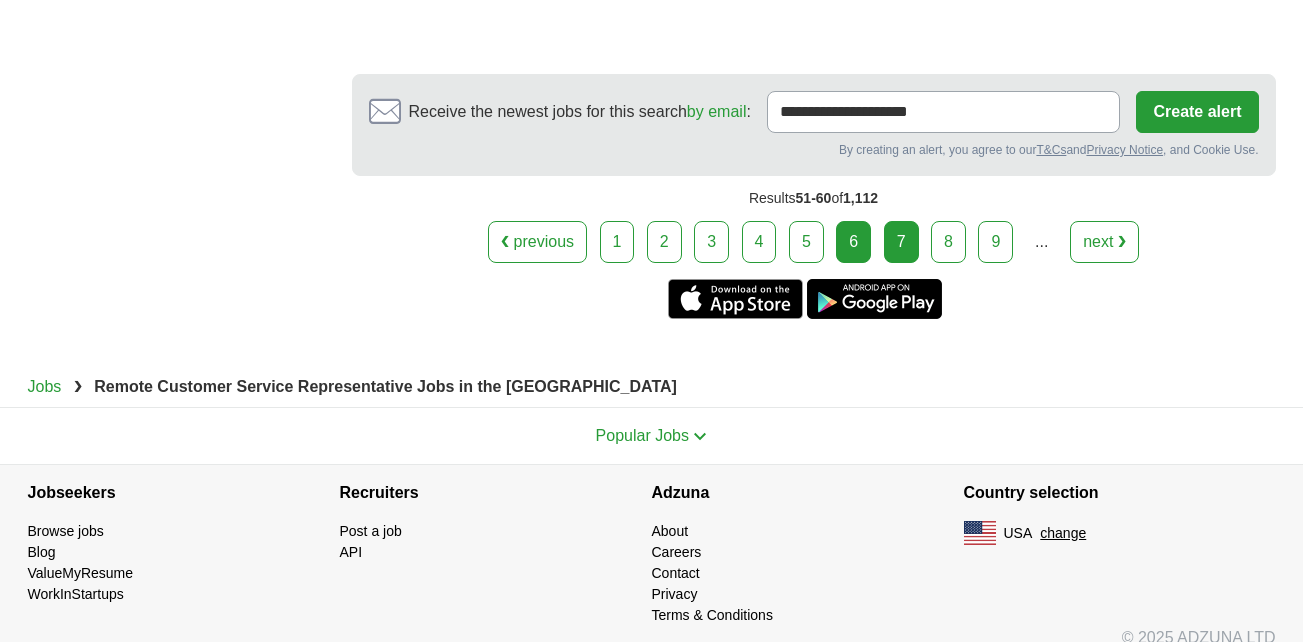 click on "7" at bounding box center (901, 242) 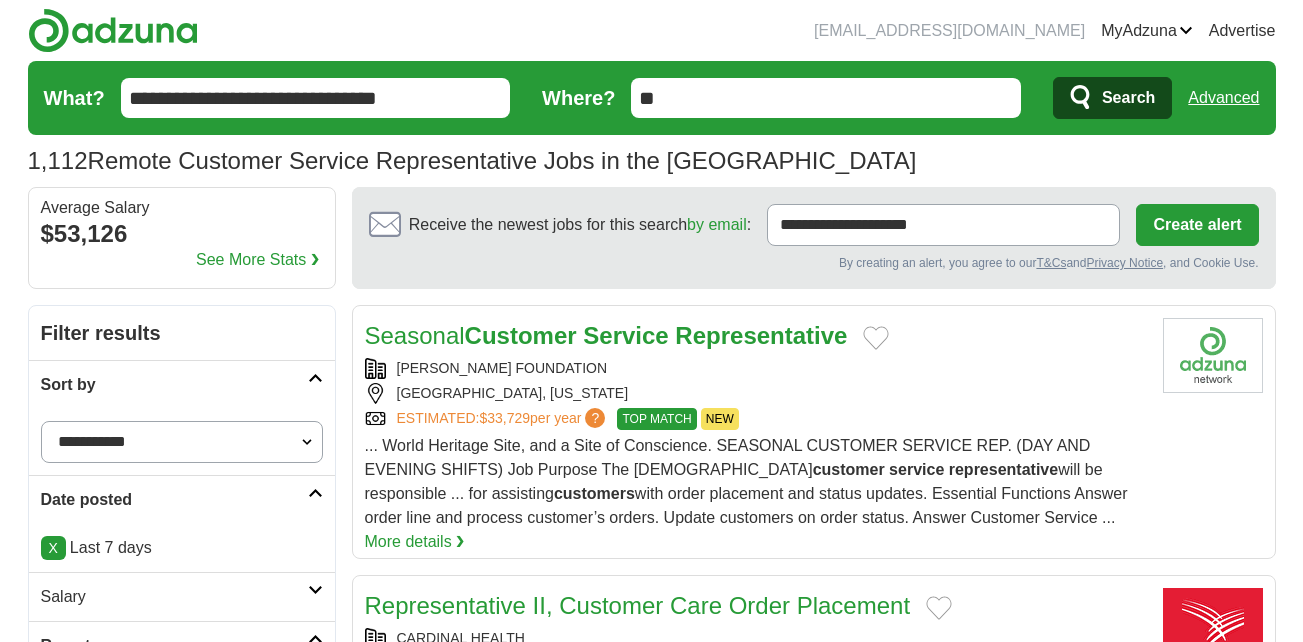 scroll, scrollTop: 0, scrollLeft: 0, axis: both 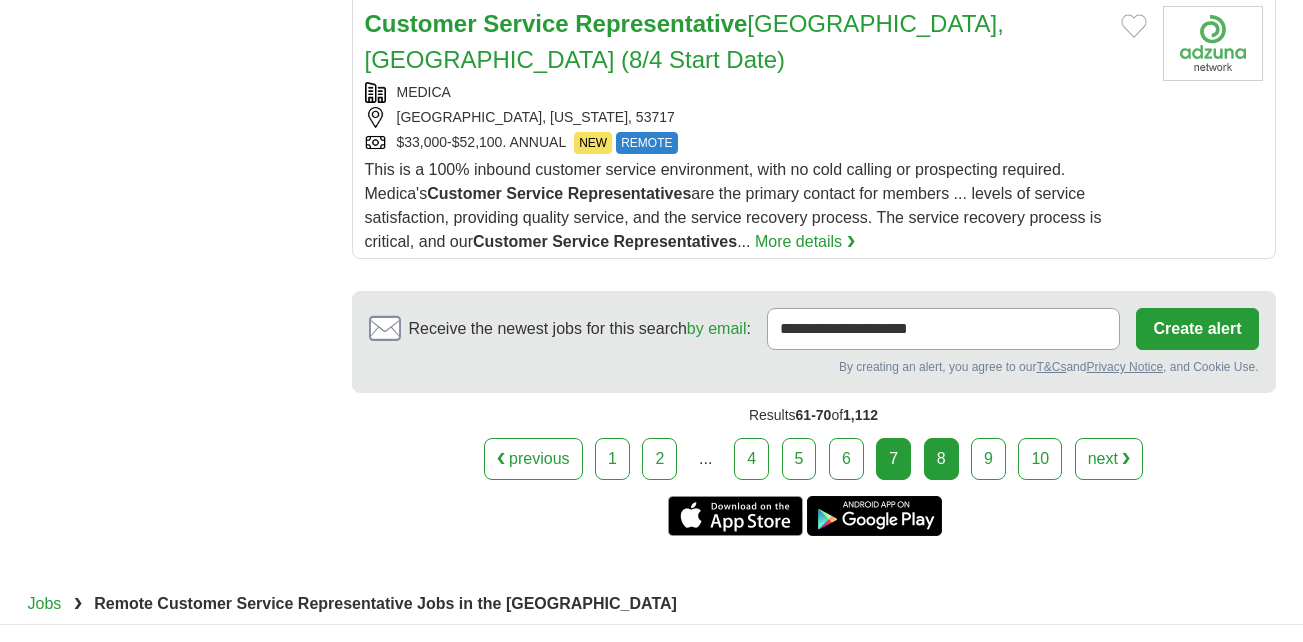 click on "8" at bounding box center (941, 459) 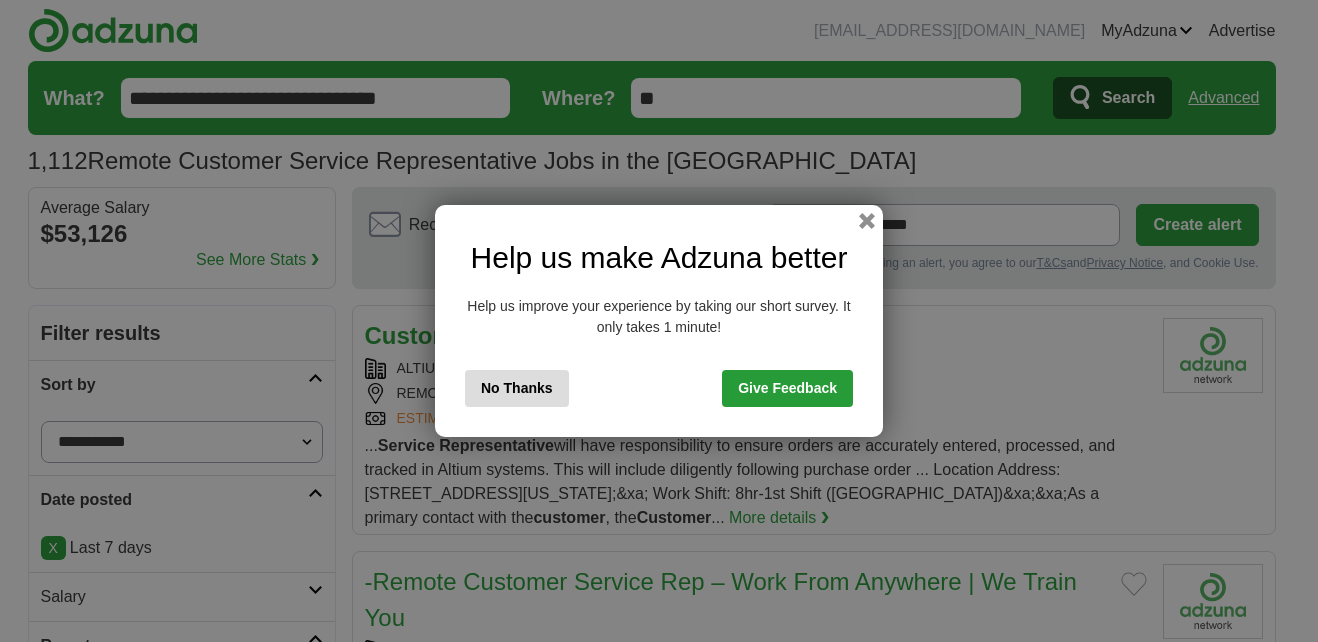 scroll, scrollTop: 0, scrollLeft: 0, axis: both 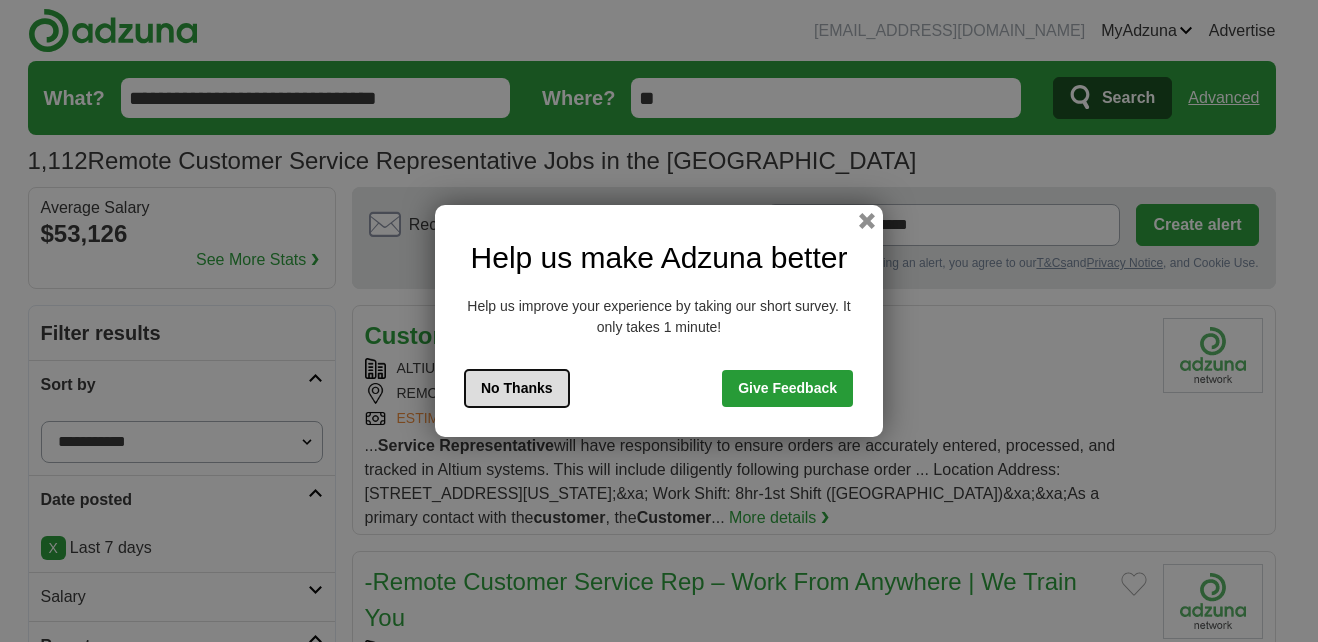 click on "No Thanks" at bounding box center [517, 388] 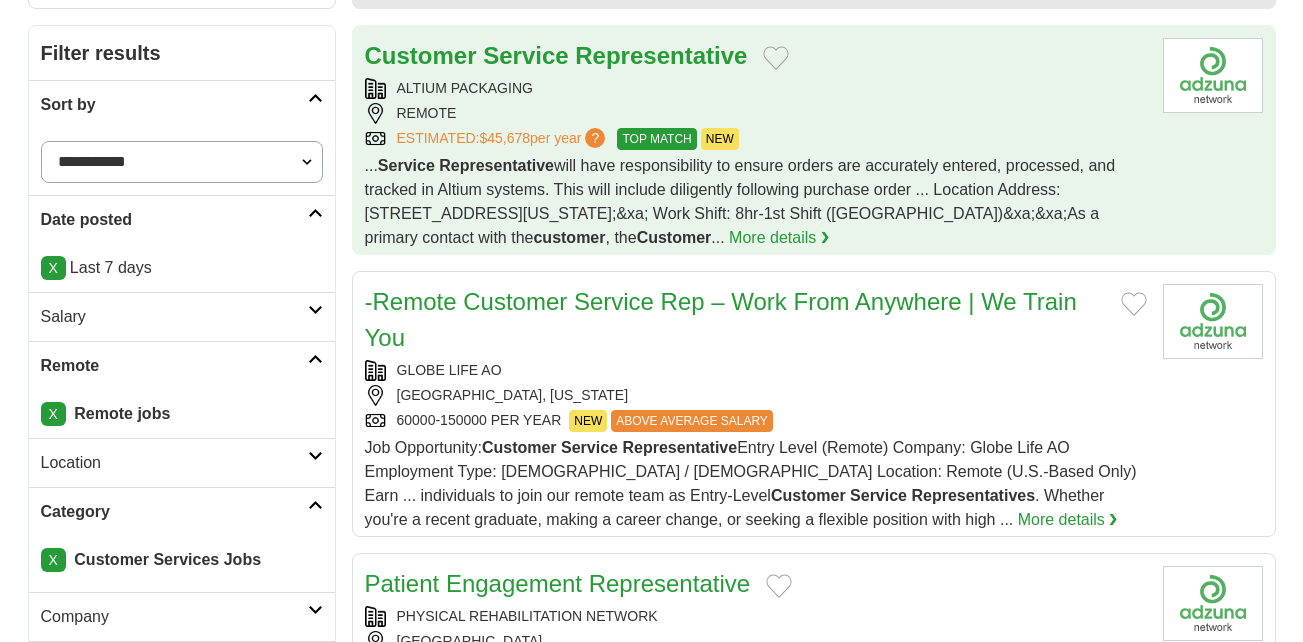 scroll, scrollTop: 273, scrollLeft: 0, axis: vertical 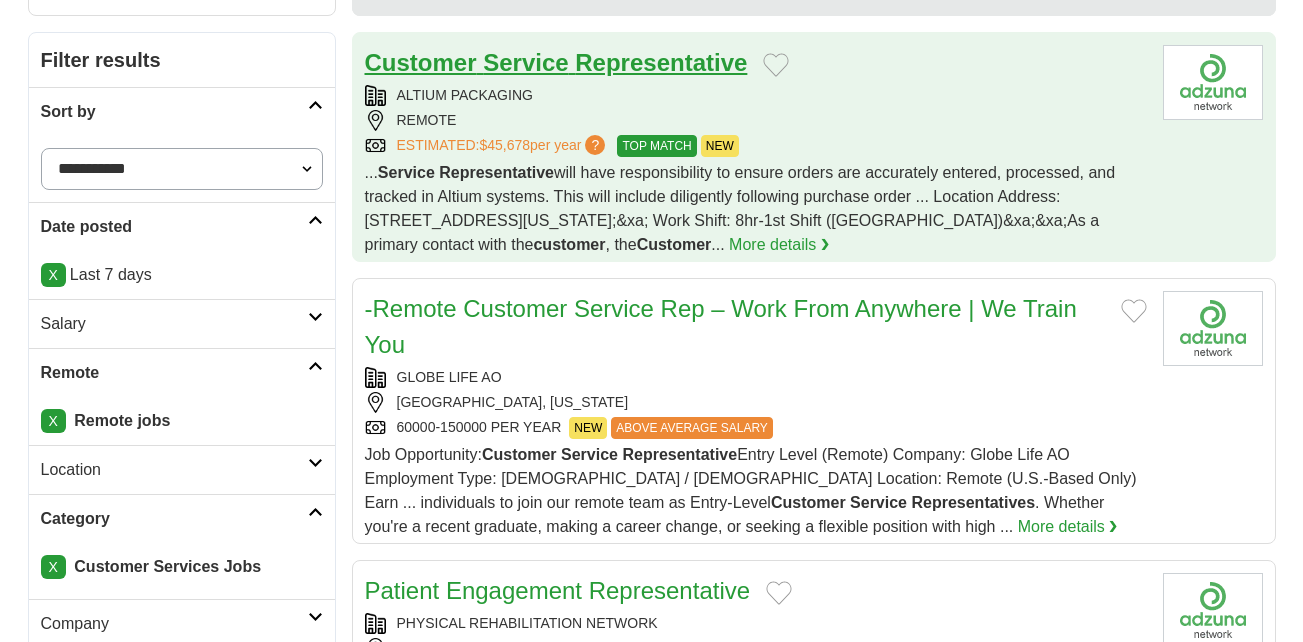 click on "Service" at bounding box center [525, 62] 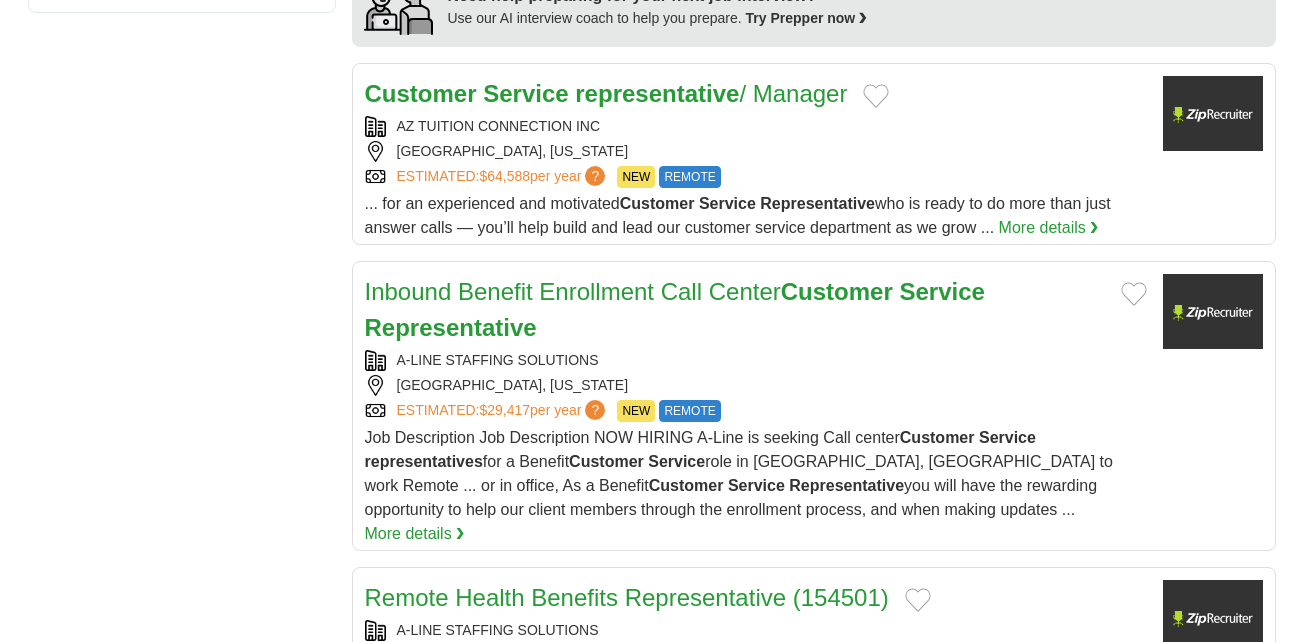 scroll, scrollTop: 1842, scrollLeft: 0, axis: vertical 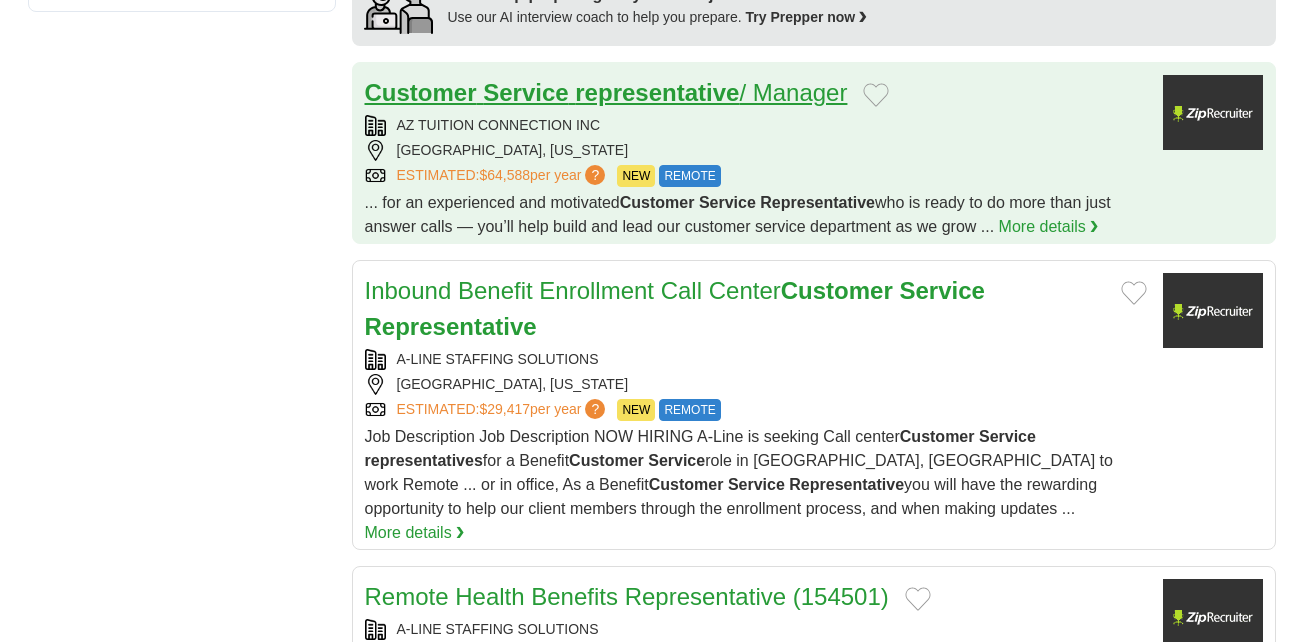 click on "representative" at bounding box center [657, 92] 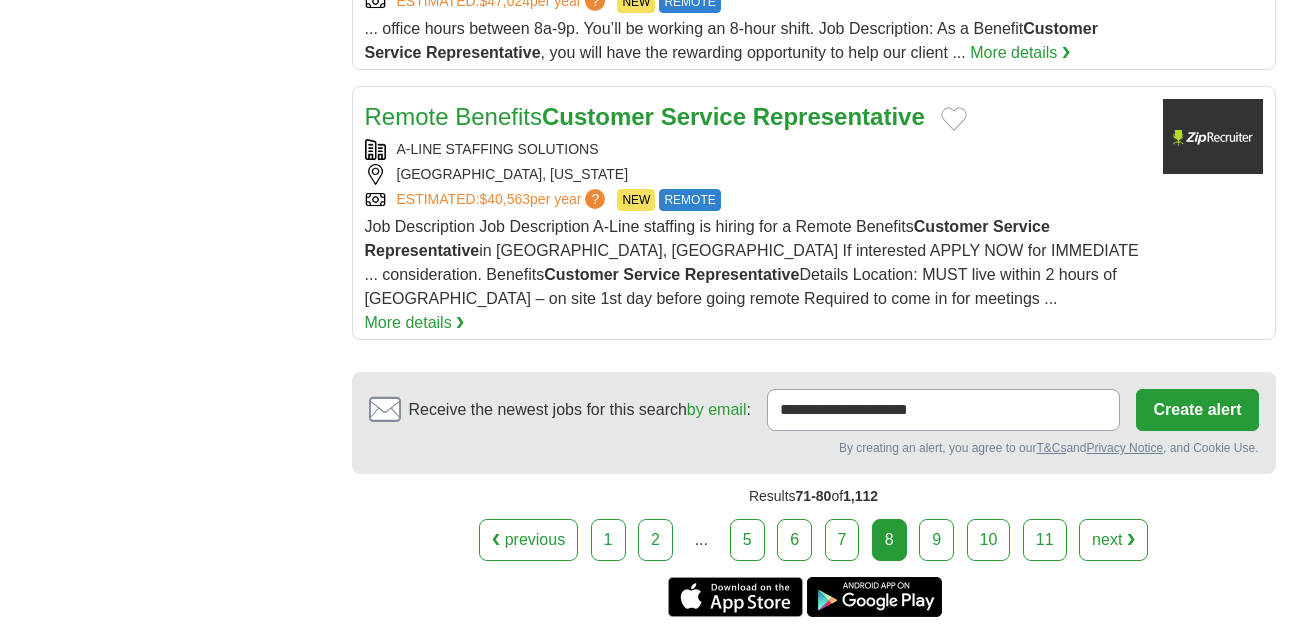 scroll, scrollTop: 2524, scrollLeft: 0, axis: vertical 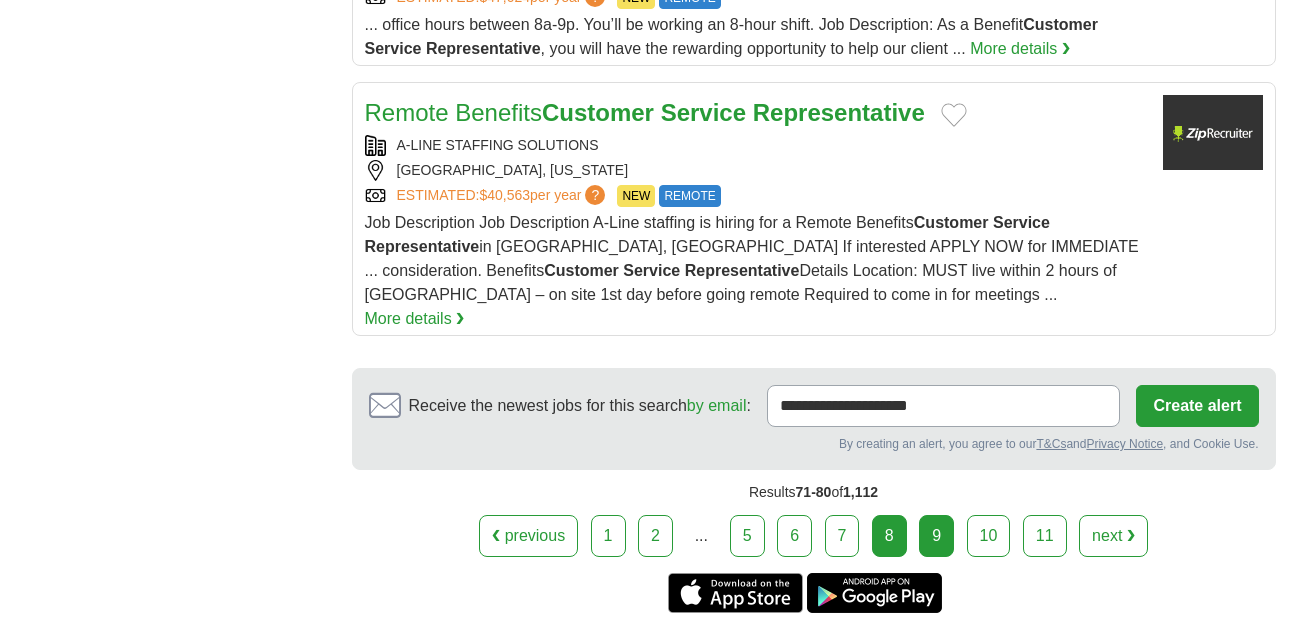 click on "9" at bounding box center (936, 536) 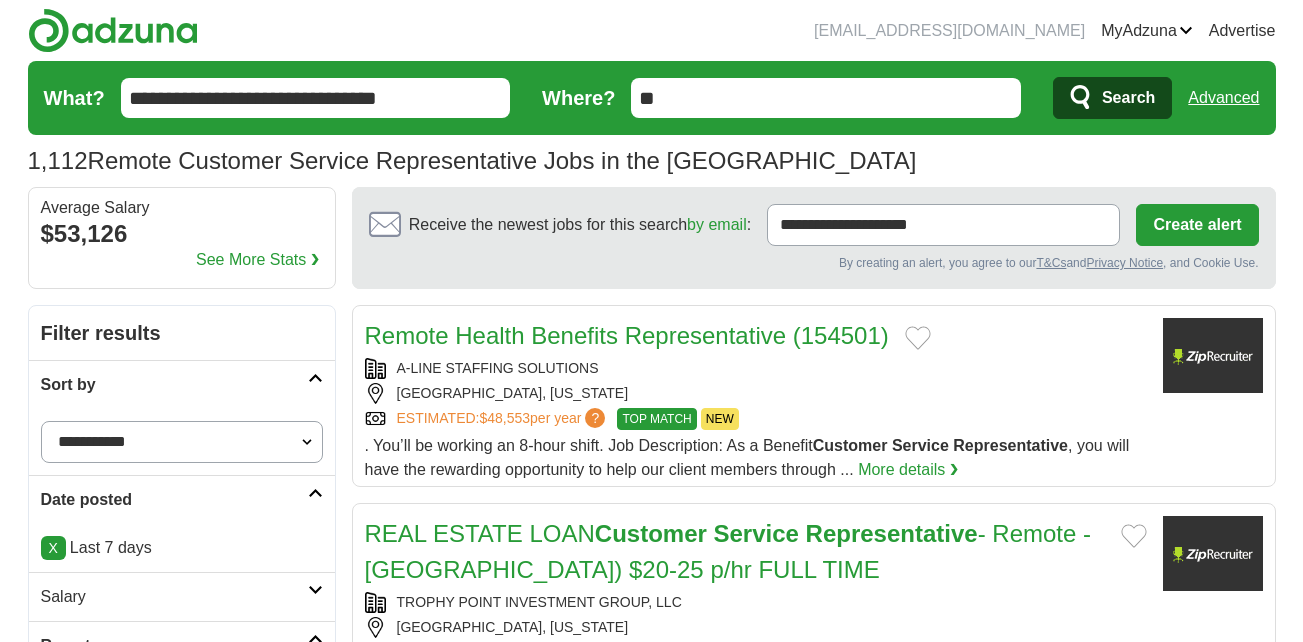 scroll, scrollTop: 347, scrollLeft: 0, axis: vertical 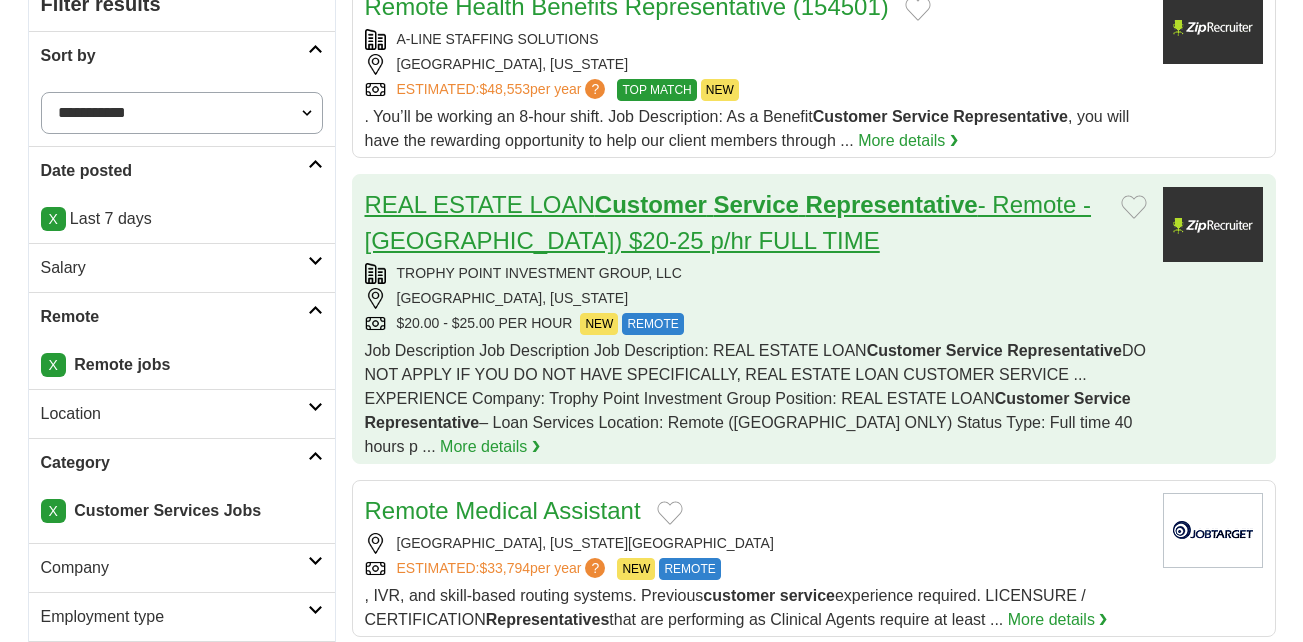 click on "Service" at bounding box center (756, 204) 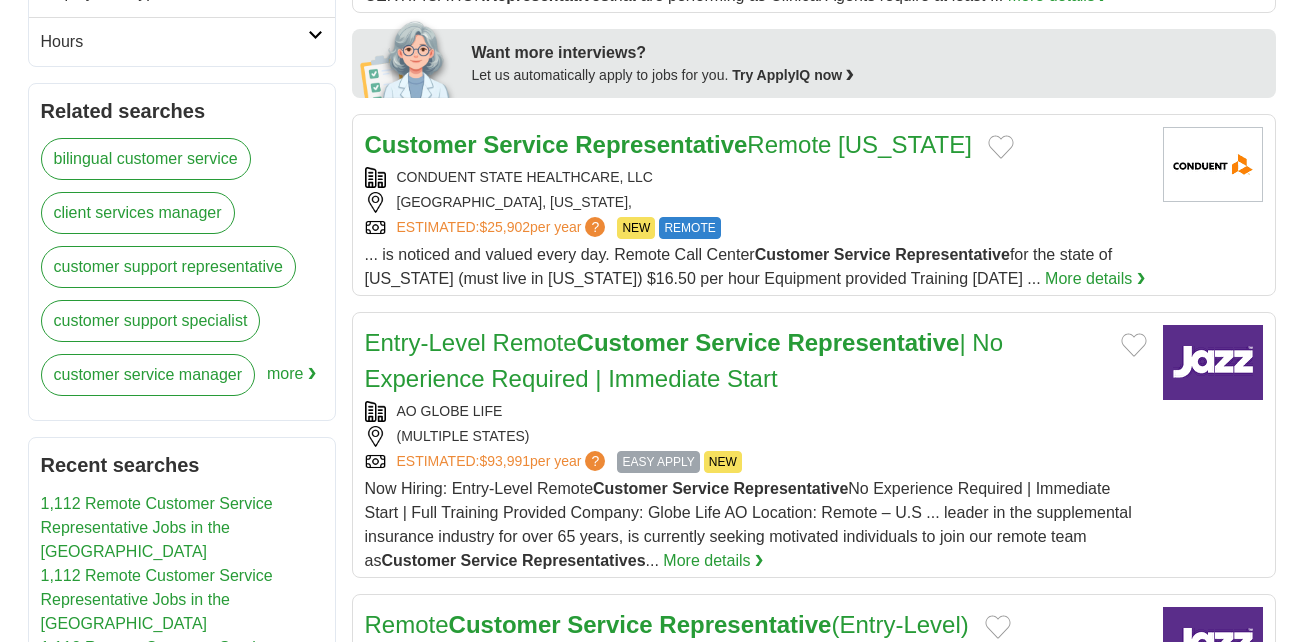 scroll, scrollTop: 955, scrollLeft: 0, axis: vertical 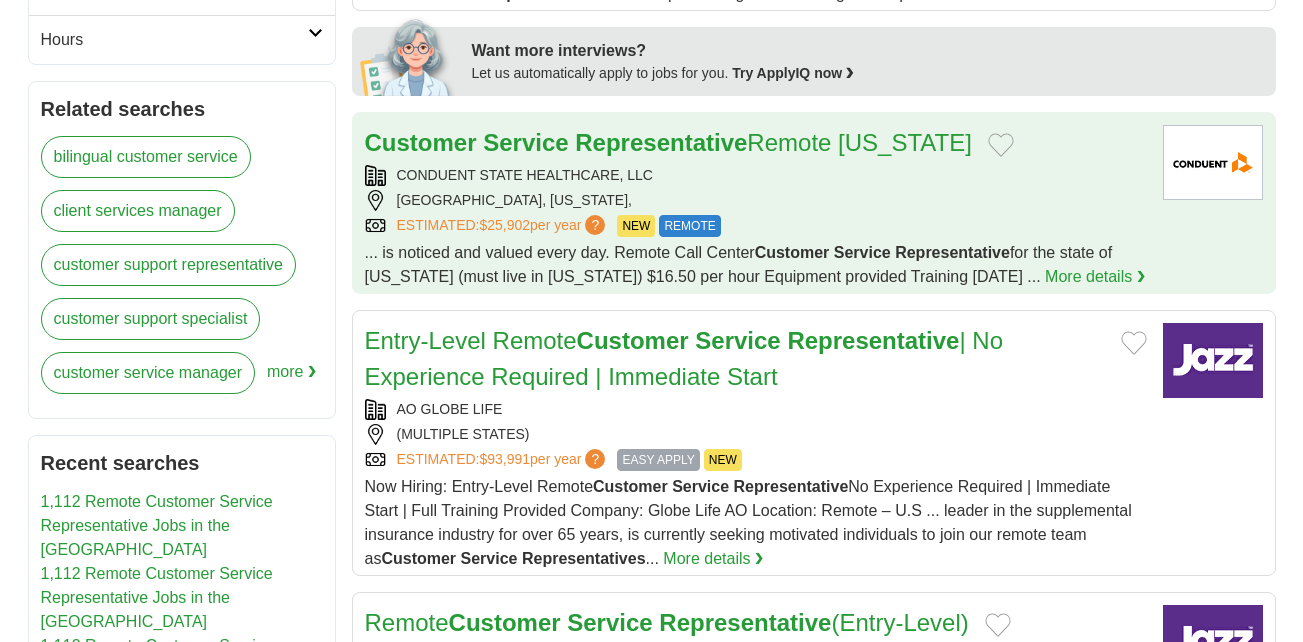 click on "Customer   Service   Representative  Remote Kentucky" at bounding box center (668, 143) 